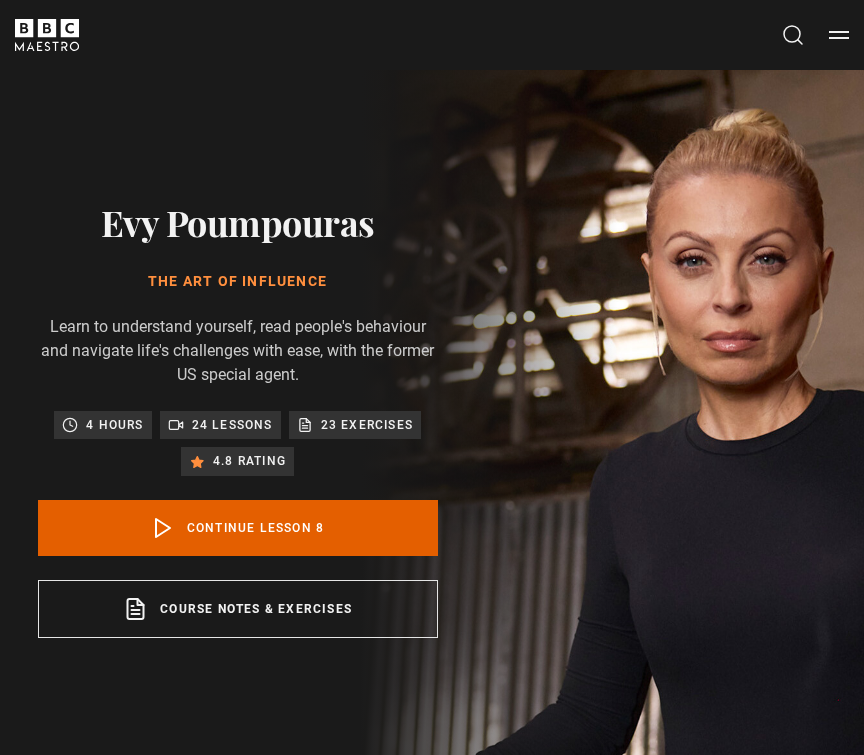 scroll, scrollTop: 868, scrollLeft: 0, axis: vertical 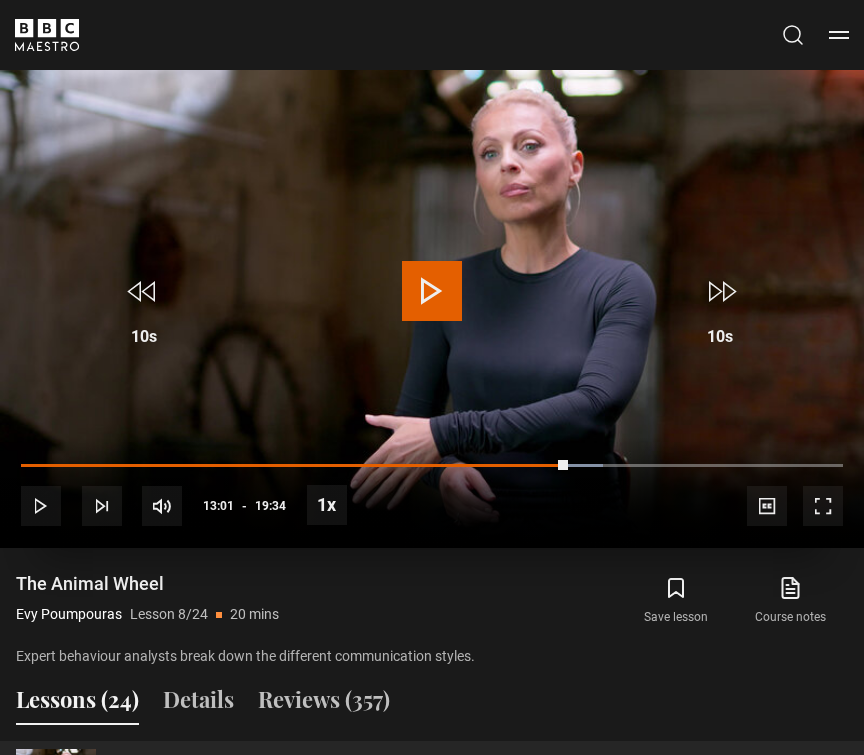 click at bounding box center (432, 291) 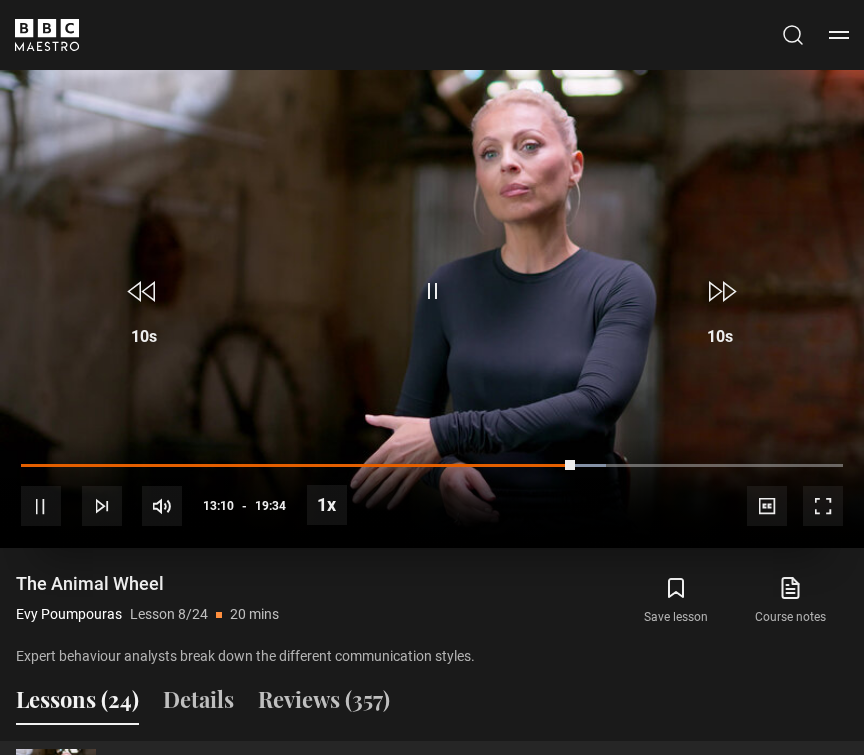 click on "10s Skip Back 10 seconds Pause 10s Skip Forward 10 seconds Loaded :  71.17% 10:39 13:10 Pause Mute Current Time  13:10 - Duration  19:34
Evy Poumpouras
Lesson 8
The Animal Wheel
1x Playback Rate 2x 1.5x 1x , selected 0.5x Captions captions off , selected English  Captions" at bounding box center [432, 492] 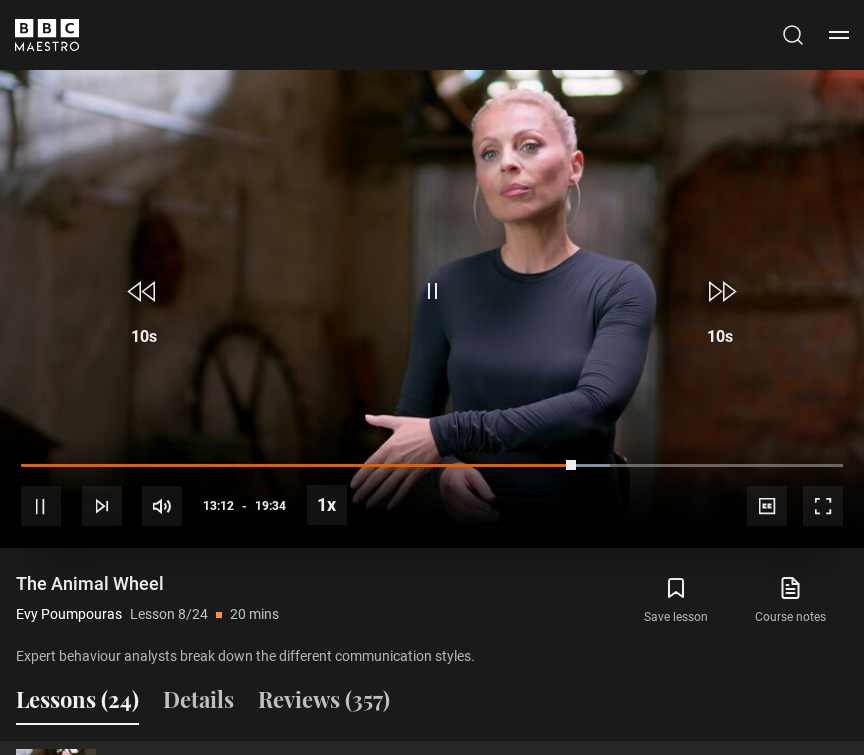 click on "10s Skip Back 10 seconds Pause 10s Skip Forward 10 seconds Loaded :  71.59% 10:39 13:12 Pause Mute Current Time  13:12 - Duration  19:34
Evy Poumpouras
Lesson 8
The Animal Wheel
1x Playback Rate 2x 1.5x 1x , selected 0.5x Captions captions off , selected English  Captions" at bounding box center (432, 492) 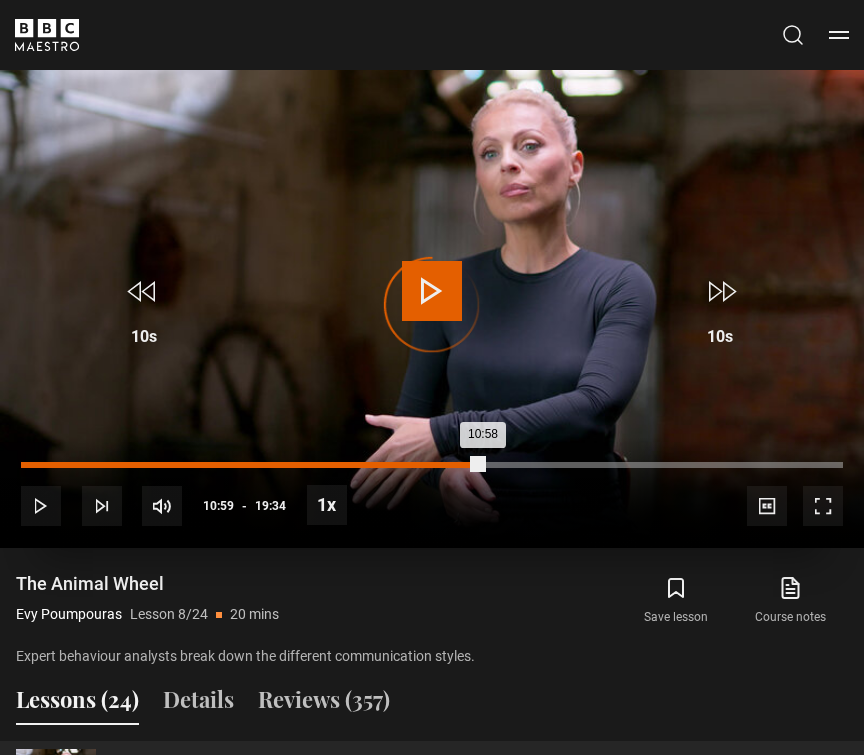 drag, startPoint x: 570, startPoint y: 463, endPoint x: 481, endPoint y: 467, distance: 89.08984 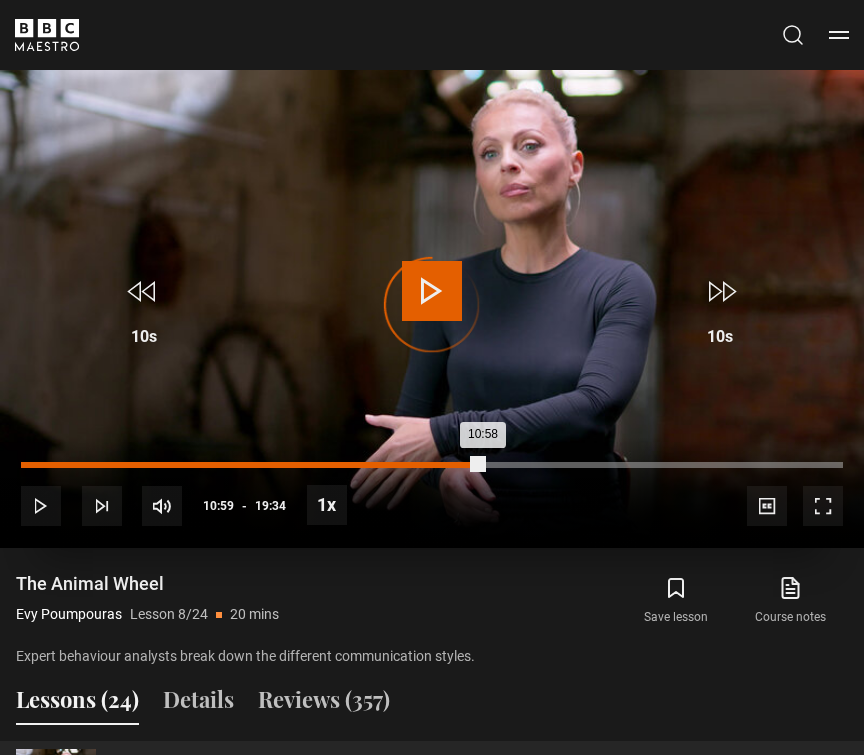 click on "10:58" at bounding box center (252, 465) 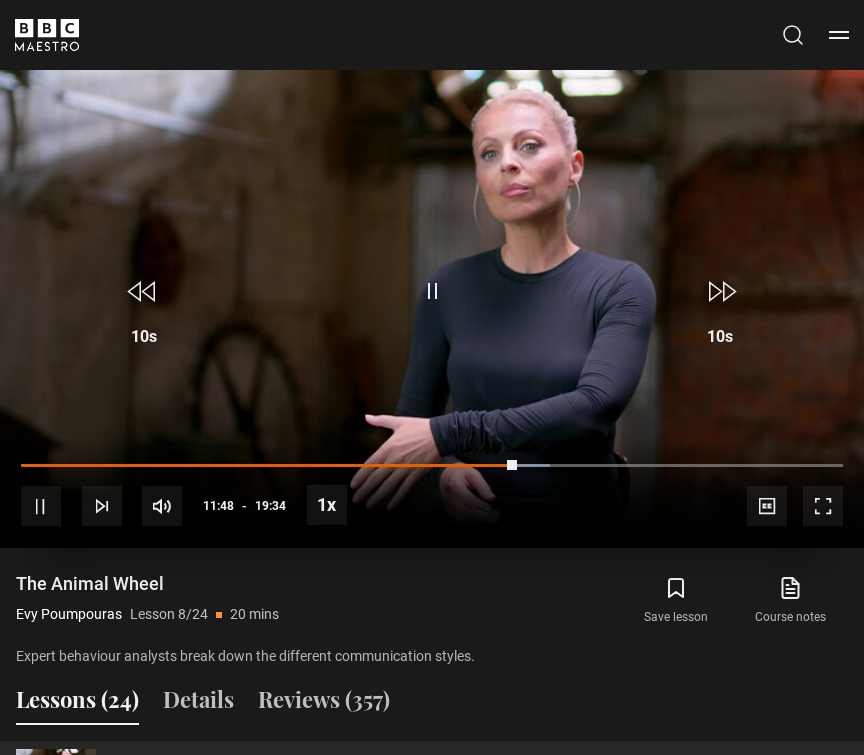 click at bounding box center (432, 291) 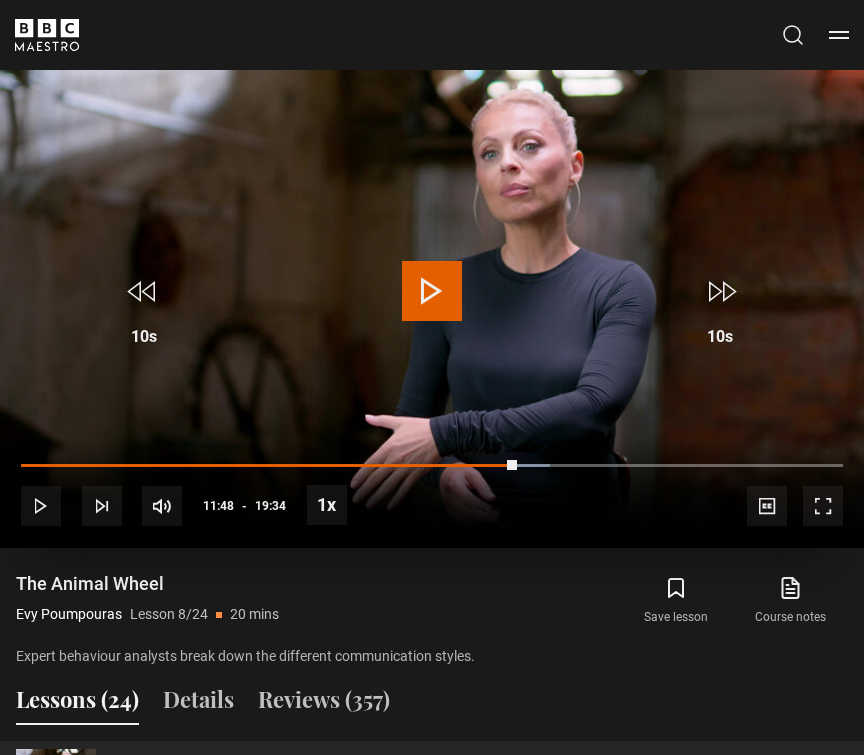 click at bounding box center [432, 291] 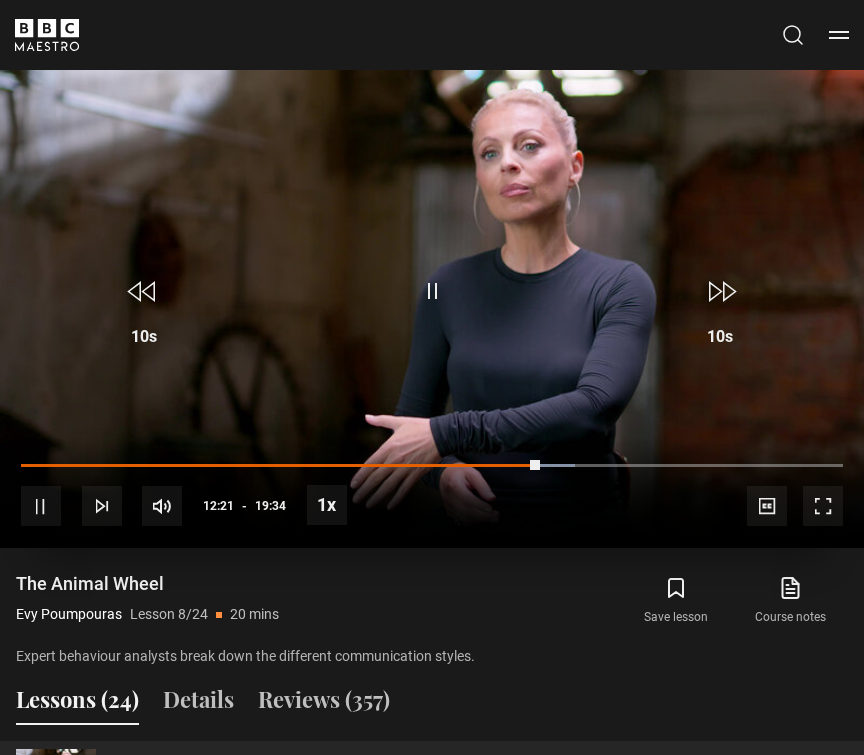 click on "10s Skip Back 10 seconds Pause 10s Skip Forward 10 seconds Loaded :  67.37% 09:11 12:21 Pause Mute Current Time  12:21 - Duration  19:34
Evy Poumpouras
Lesson 8
The Animal Wheel
1x Playback Rate 2x 1.5x 1x , selected 0.5x Captions captions off , selected English  Captions" at bounding box center [432, 492] 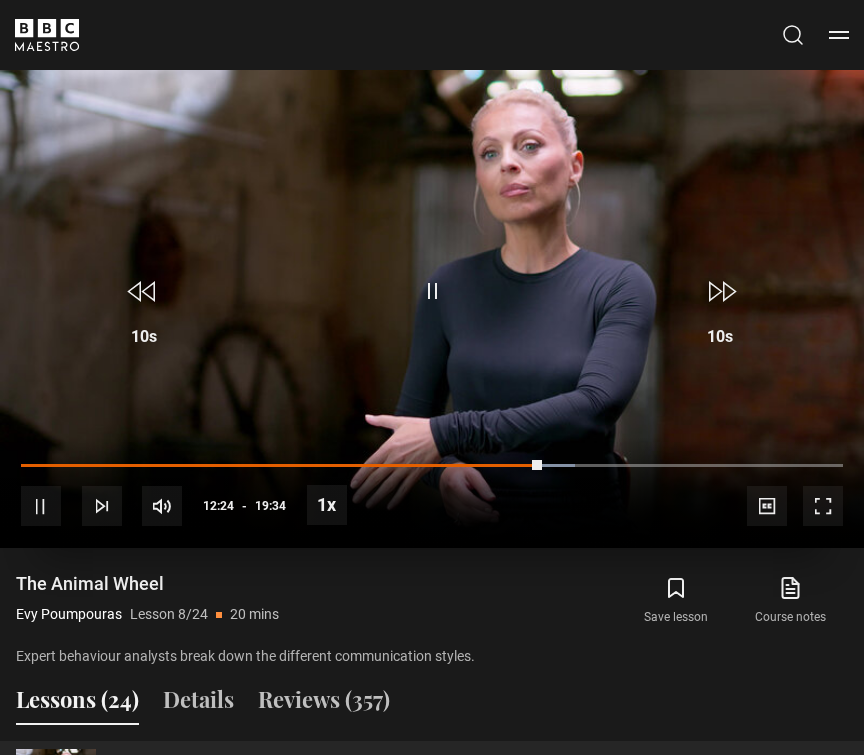 click on "10s Skip Back 10 seconds Pause 10s Skip Forward 10 seconds Loaded :  67.37% 09:11 12:24 Pause Mute Current Time  12:24 - Duration  19:34
Evy Poumpouras
Lesson 8
The Animal Wheel
1x Playback Rate 2x 1.5x 1x , selected 0.5x Captions captions off , selected English  Captions" at bounding box center [432, 492] 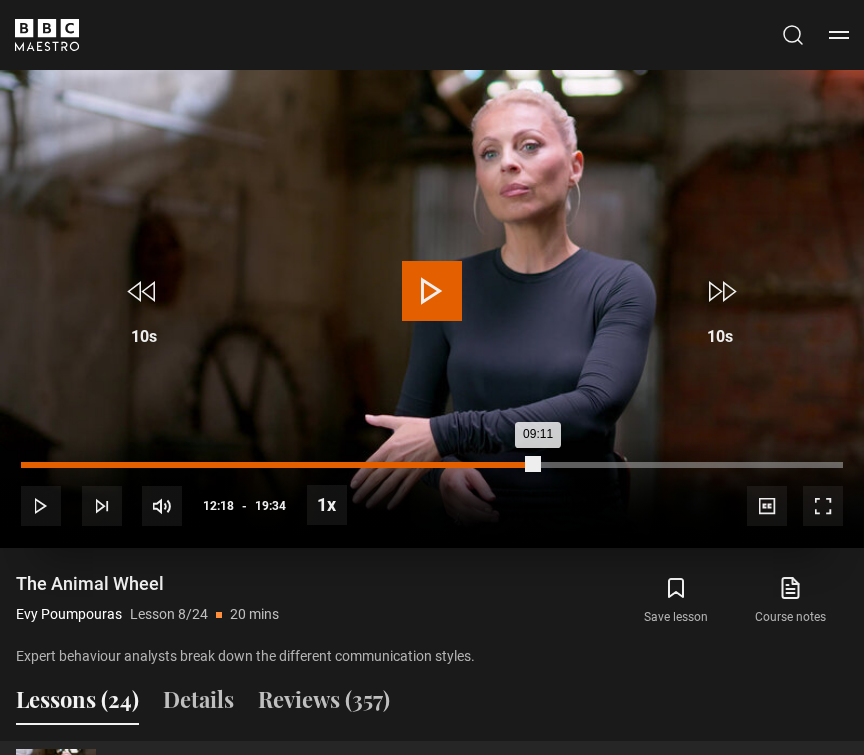 drag, startPoint x: 538, startPoint y: 459, endPoint x: 408, endPoint y: 463, distance: 130.06152 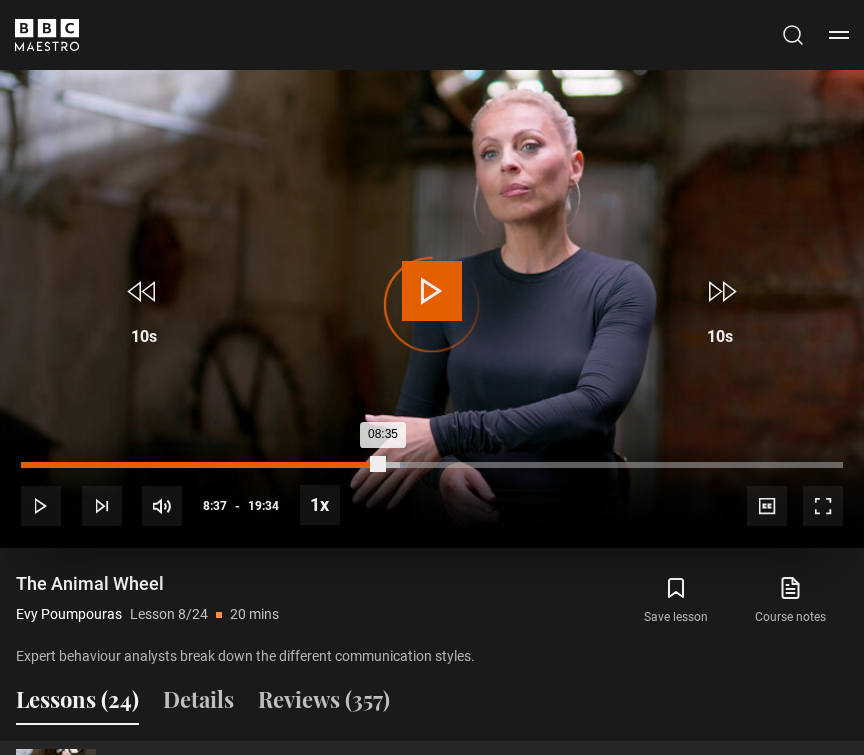 drag, startPoint x: 405, startPoint y: 461, endPoint x: 382, endPoint y: 467, distance: 23.769728 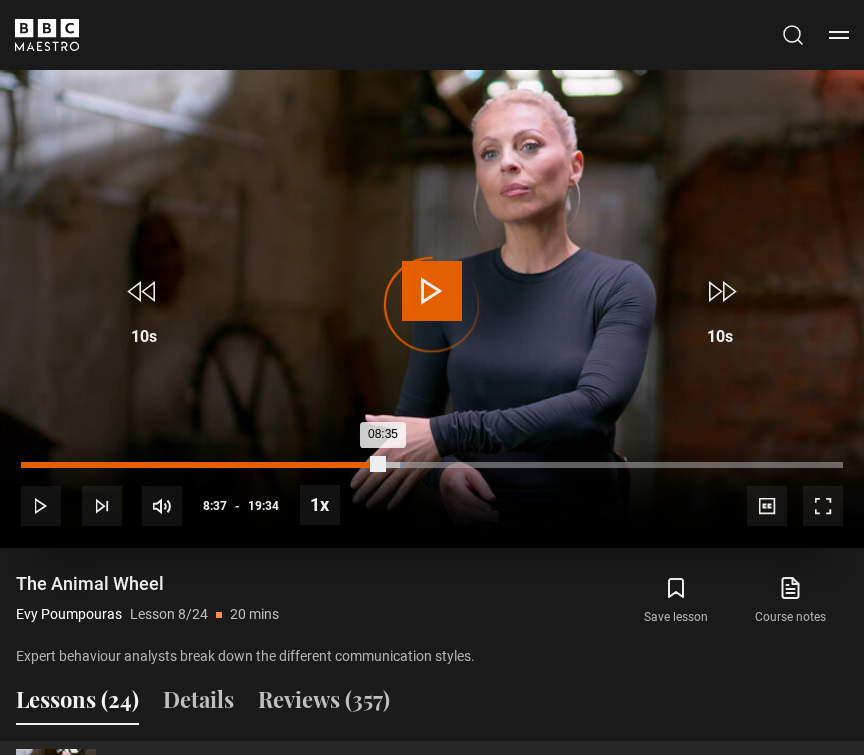 click on "08:35" at bounding box center (202, 465) 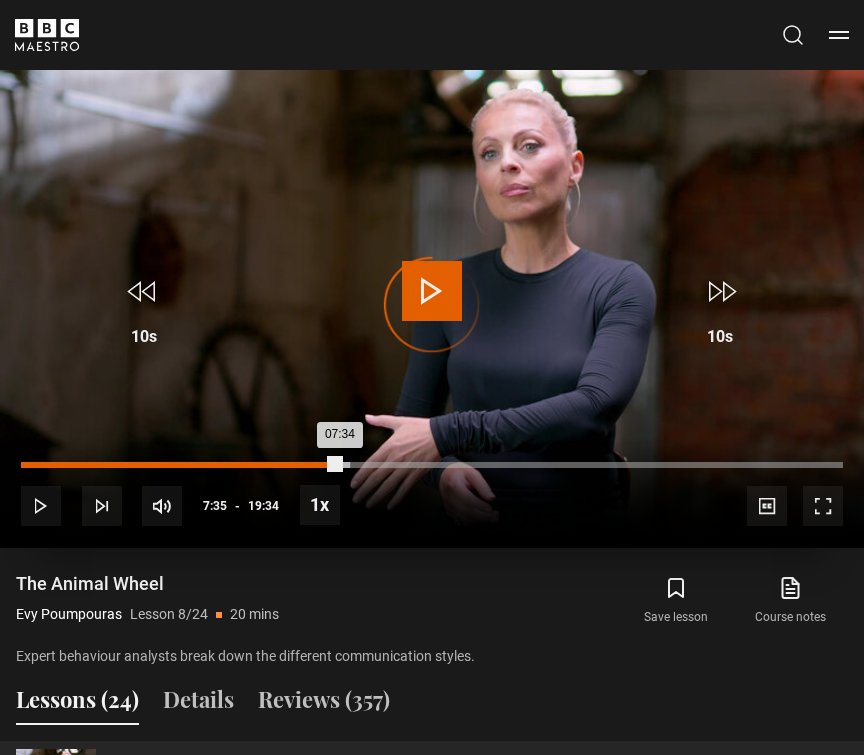 drag, startPoint x: 376, startPoint y: 459, endPoint x: 330, endPoint y: 464, distance: 46.270943 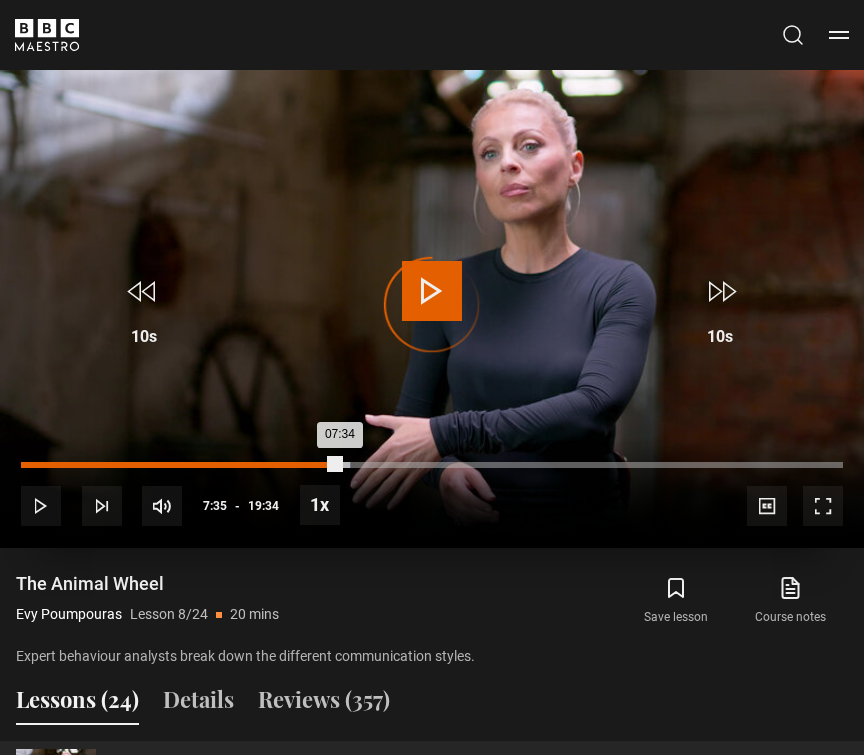 click on "07:34" at bounding box center (180, 465) 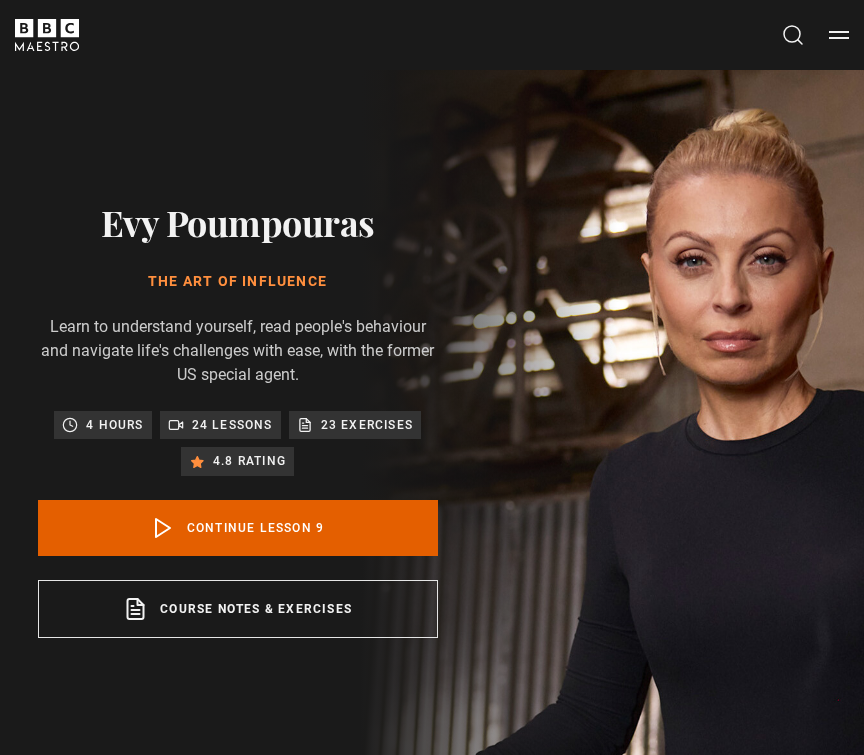 scroll, scrollTop: 765, scrollLeft: 0, axis: vertical 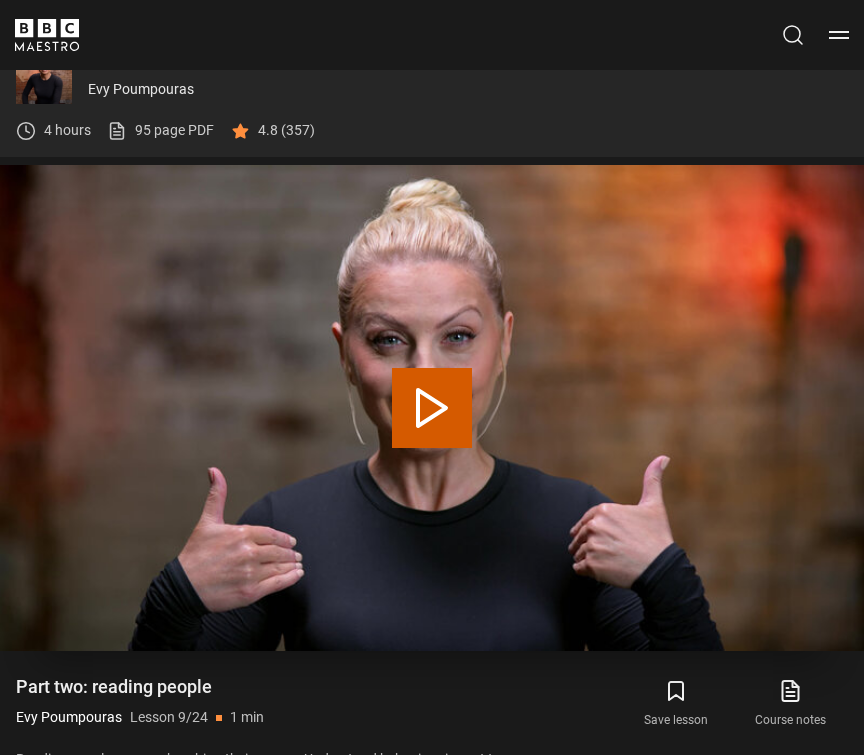click on "Play Lesson Part two: reading people" at bounding box center [432, 408] 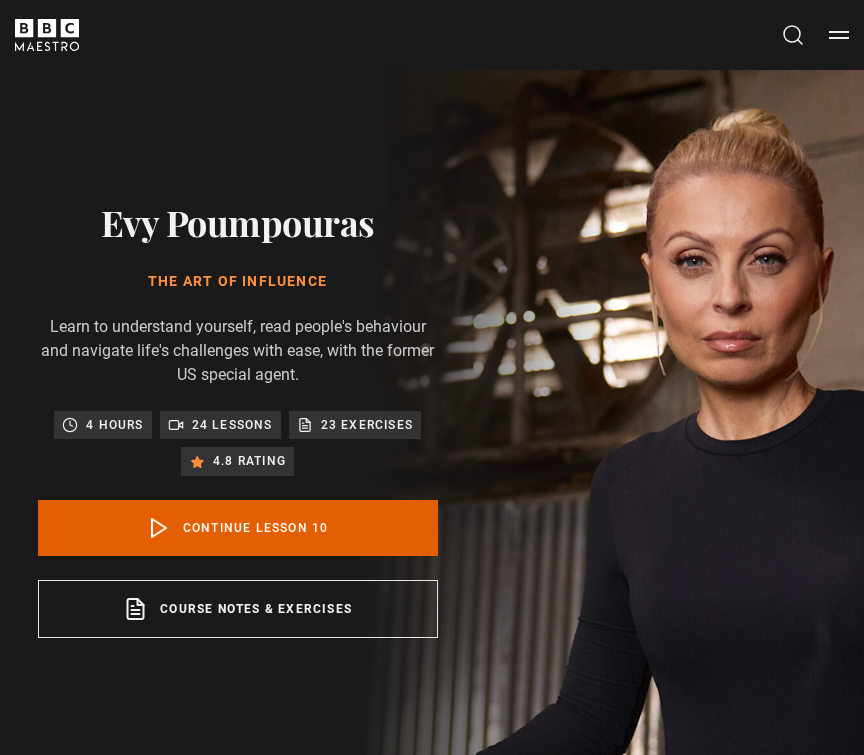 scroll, scrollTop: 765, scrollLeft: 0, axis: vertical 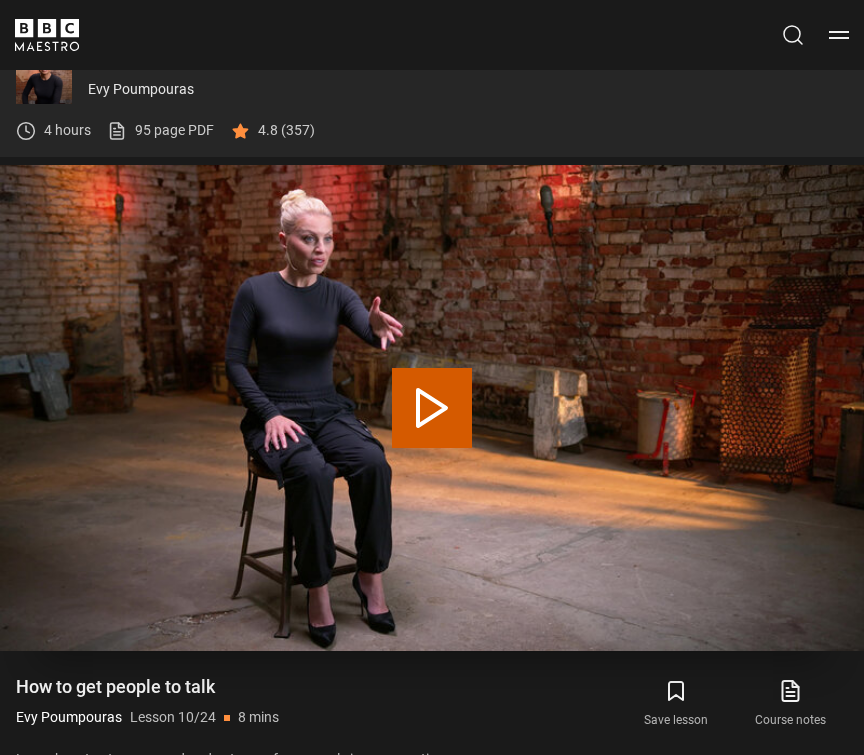 click on "Play Lesson How to get people to talk" at bounding box center [432, 408] 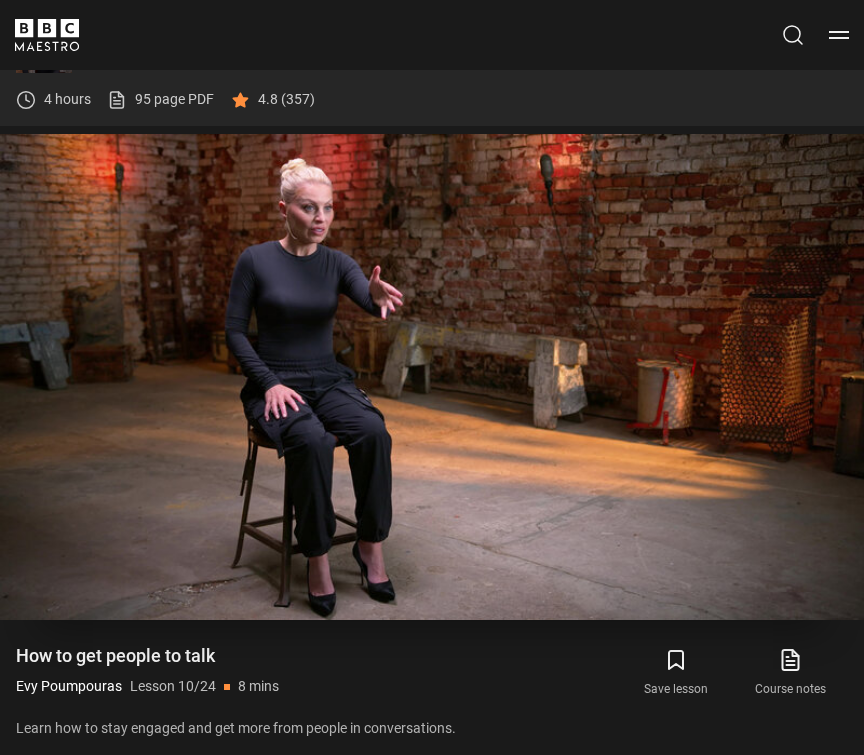 scroll, scrollTop: 801, scrollLeft: 0, axis: vertical 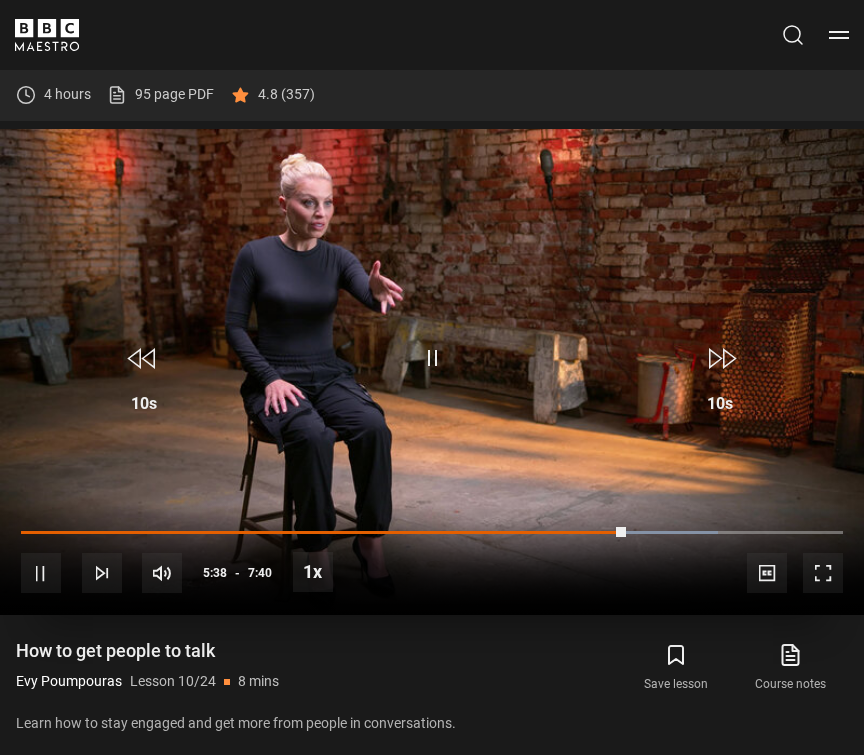 click on "10s Skip Back 10 seconds Pause 10s Skip Forward 10 seconds Loaded :  84.83% 5:12 5:38 Pause Mute Current Time  5:38 - Duration  7:40
Evy Poumpouras
Lesson 10
How to get people to talk
1x Playback Rate 2x 1.5x 1x , selected 0.5x Captions captions off , selected English  Captions" at bounding box center [432, 559] 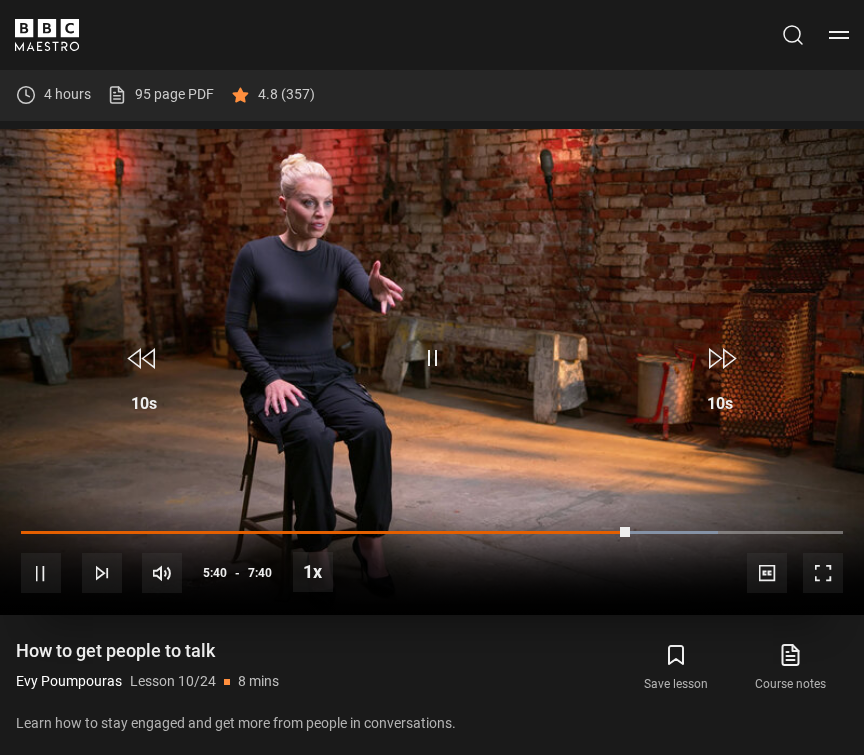 click on "10s Skip Back 10 seconds Pause 10s Skip Forward 10 seconds Loaded :  84.83% 5:12 5:40 Pause Mute Current Time  5:40 - Duration  7:40
Evy Poumpouras
Lesson 10
How to get people to talk
1x Playback Rate 2x 1.5x 1x , selected 0.5x Captions captions off , selected English  Captions" at bounding box center (432, 559) 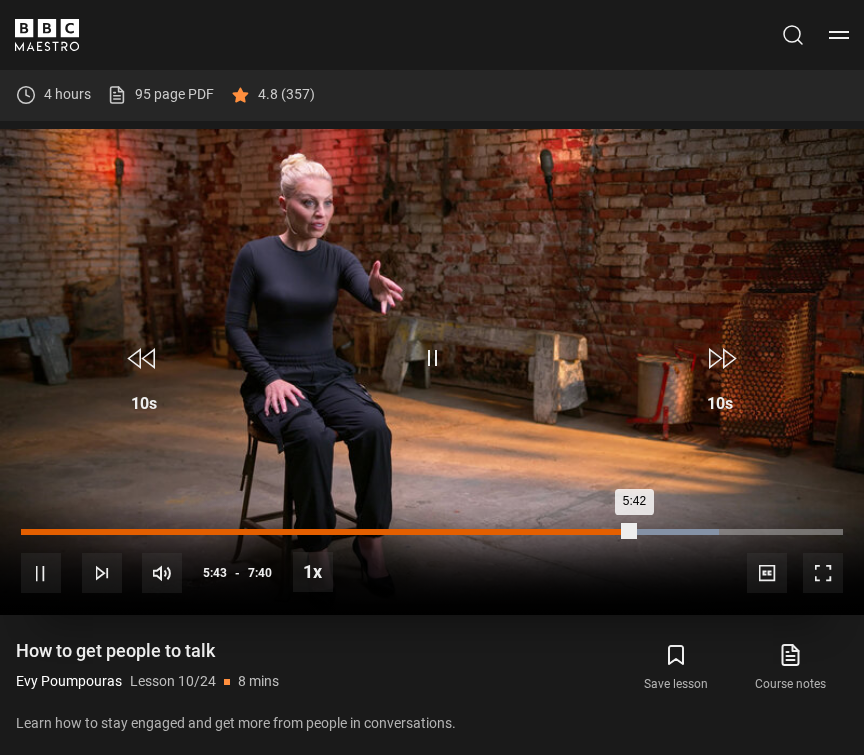 drag, startPoint x: 622, startPoint y: 525, endPoint x: 591, endPoint y: 530, distance: 31.400637 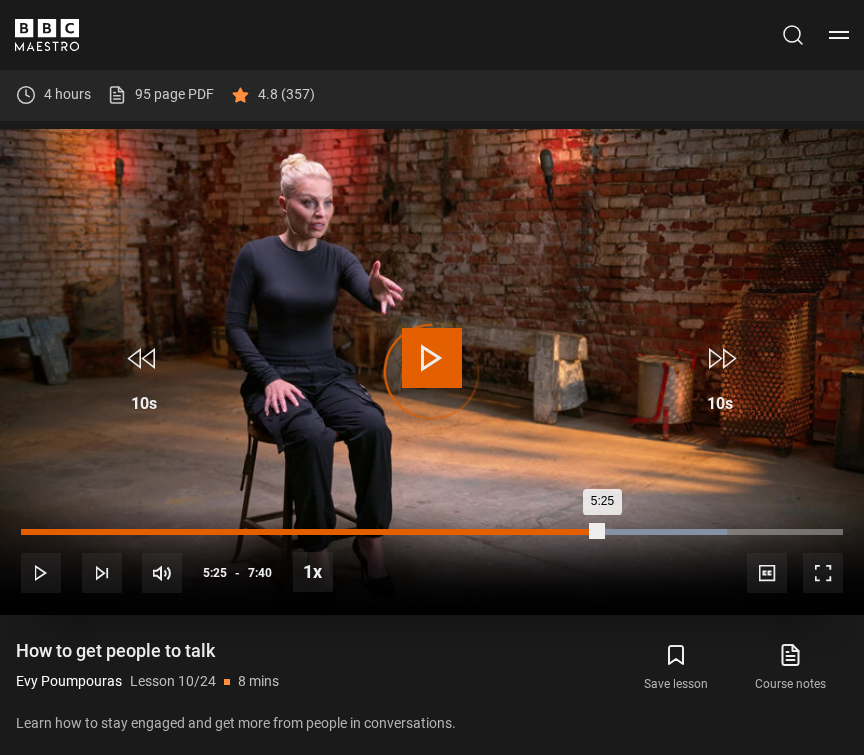 drag, startPoint x: 630, startPoint y: 529, endPoint x: 596, endPoint y: 527, distance: 34.058773 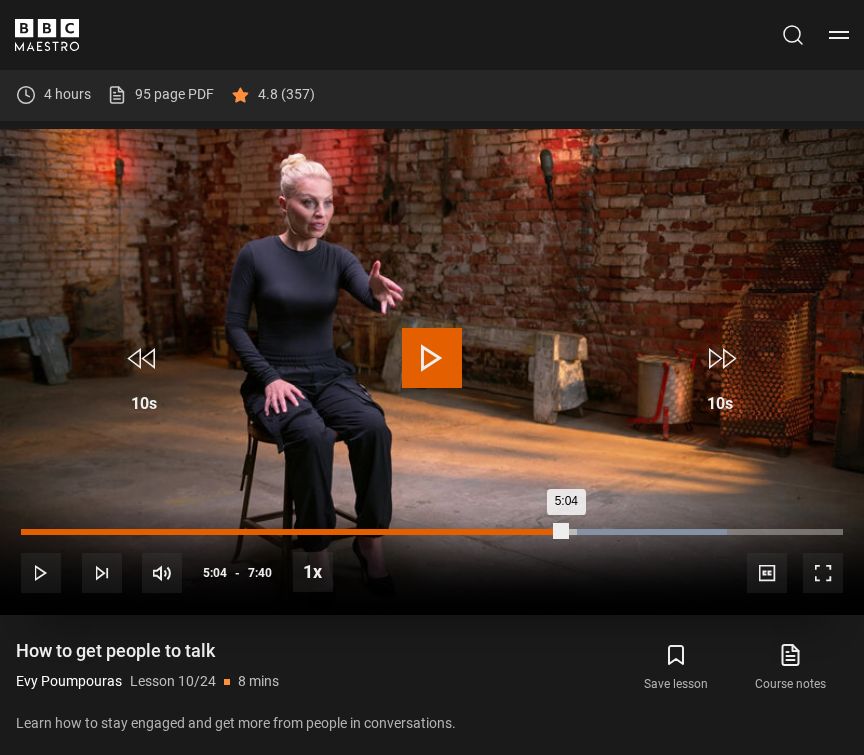 drag, startPoint x: 595, startPoint y: 529, endPoint x: 564, endPoint y: 536, distance: 31.780497 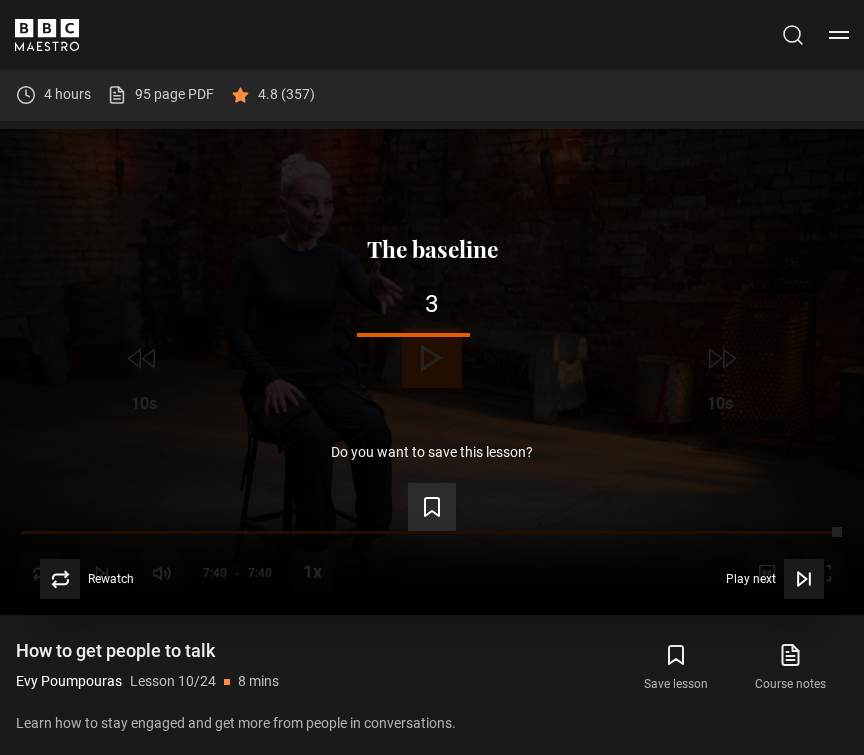 click 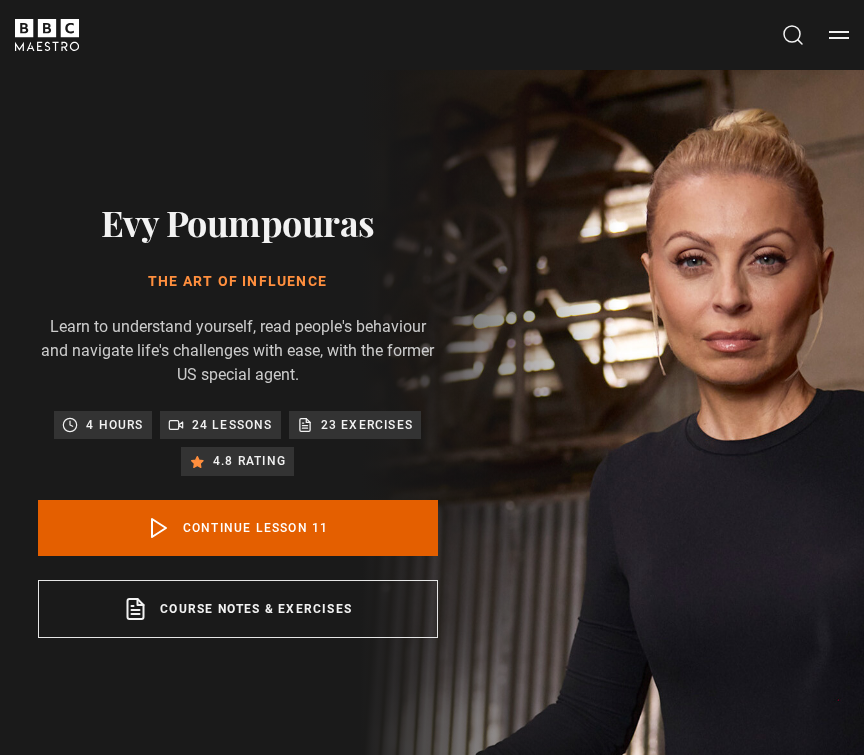 scroll, scrollTop: 765, scrollLeft: 0, axis: vertical 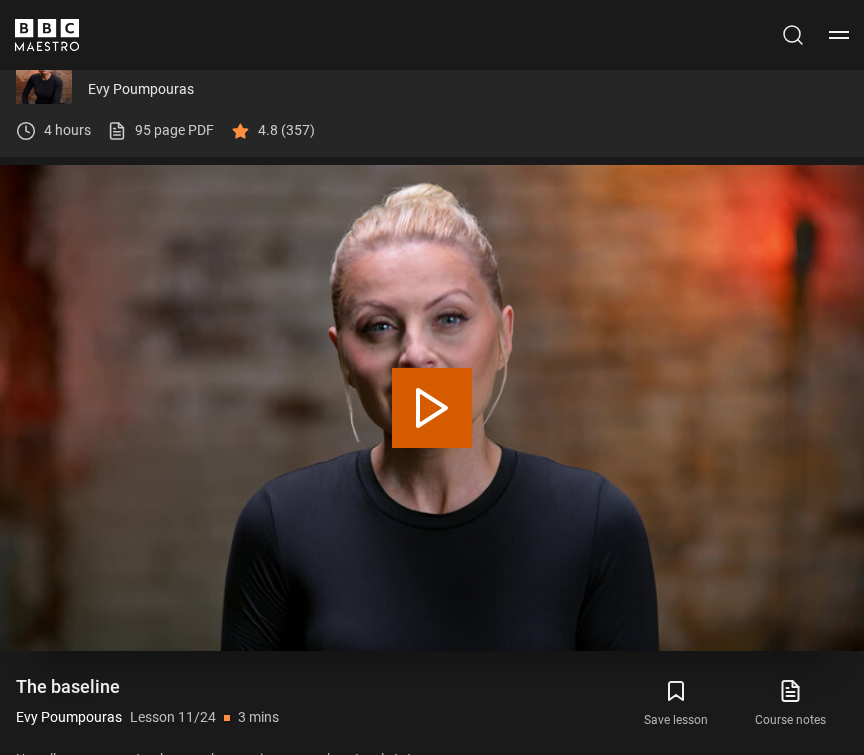 click on "Play Lesson The baseline" at bounding box center [432, 408] 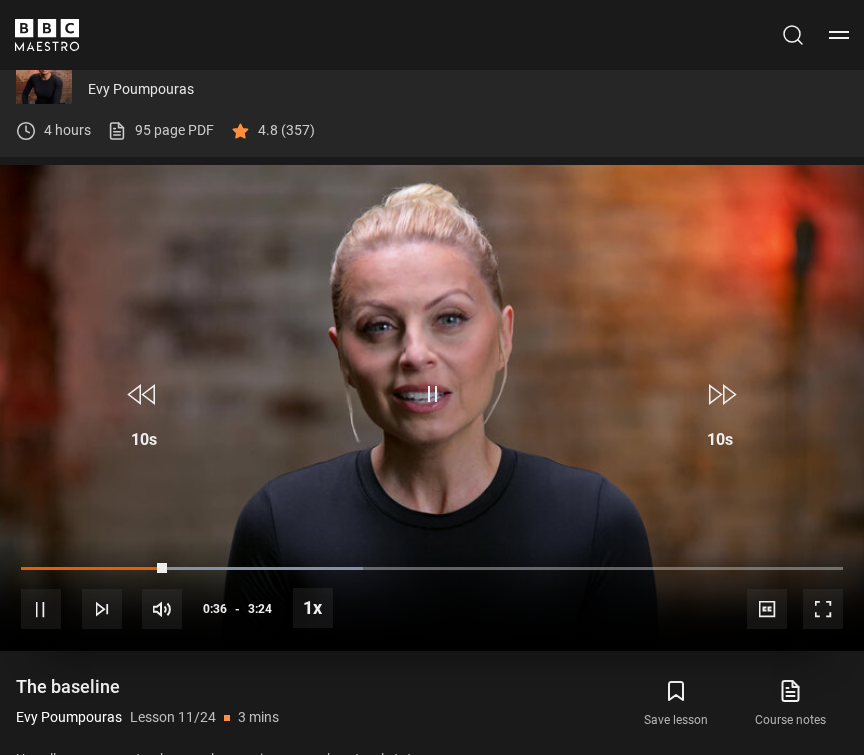 click at bounding box center [432, 408] 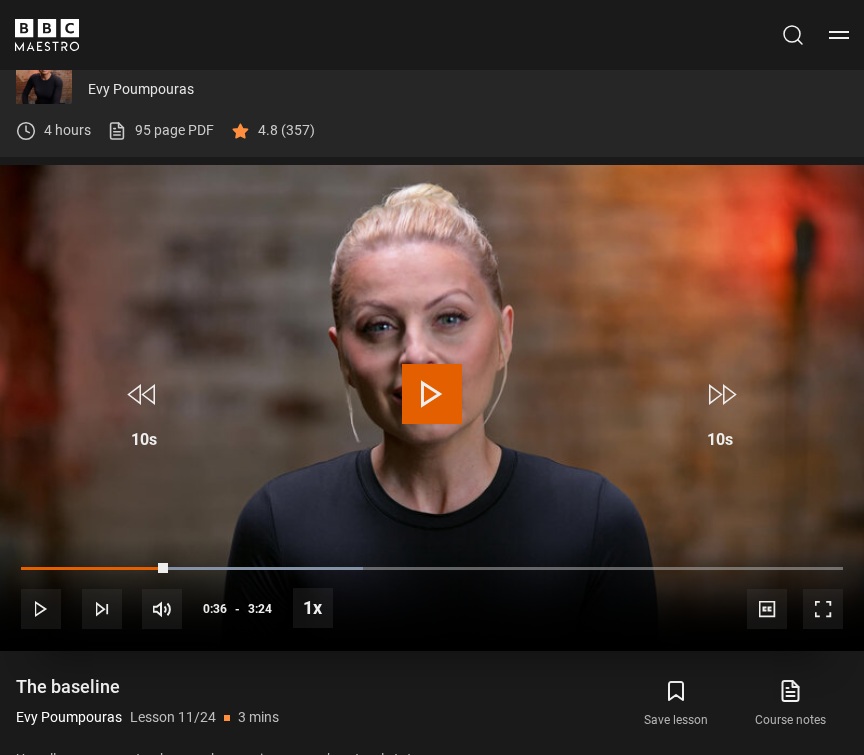 click at bounding box center (432, 394) 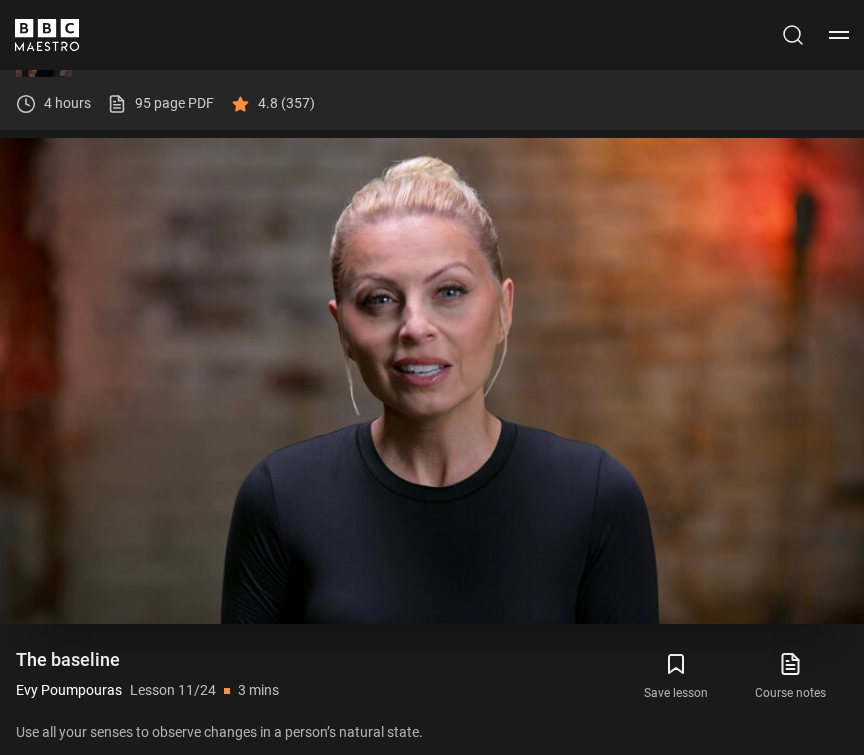 scroll, scrollTop: 725, scrollLeft: 0, axis: vertical 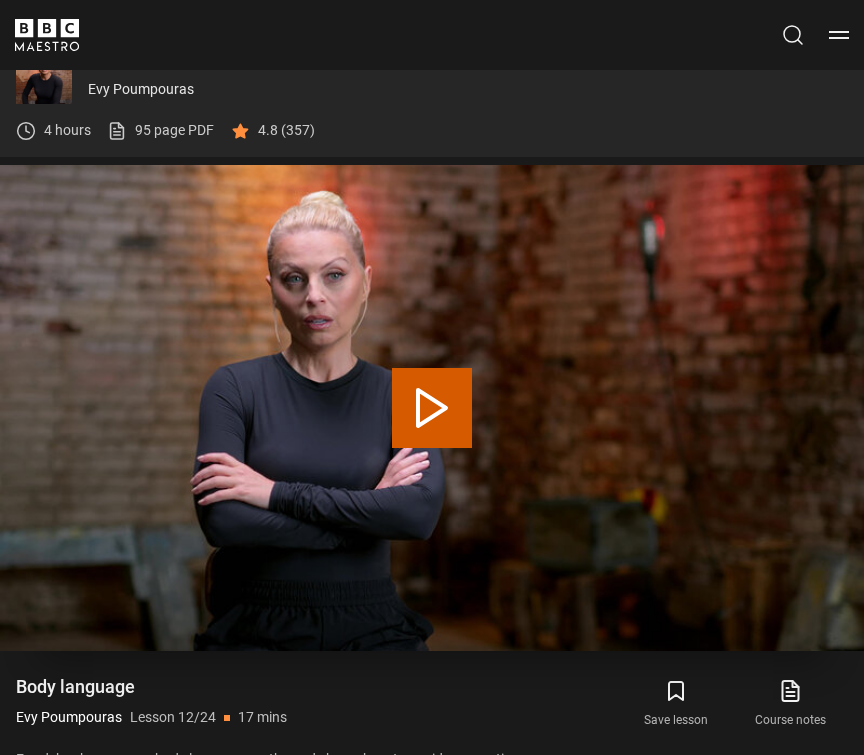 click on "Play Lesson Body language" at bounding box center (432, 408) 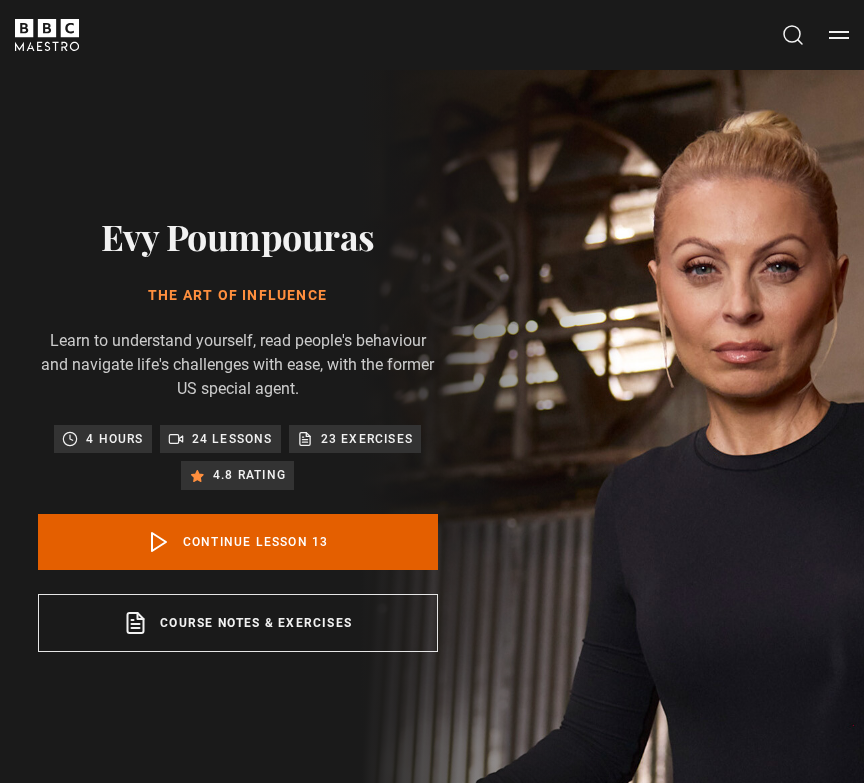 scroll, scrollTop: 793, scrollLeft: 0, axis: vertical 